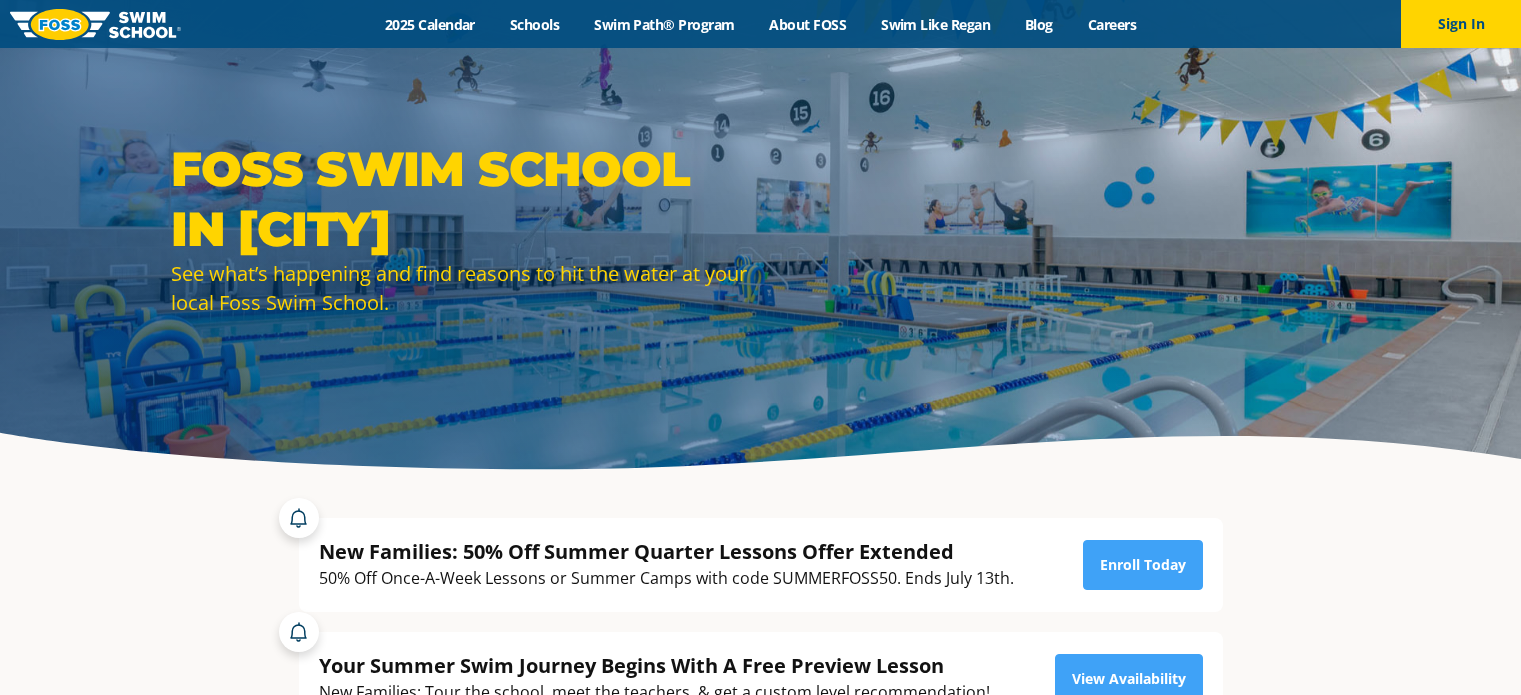 scroll, scrollTop: 0, scrollLeft: 0, axis: both 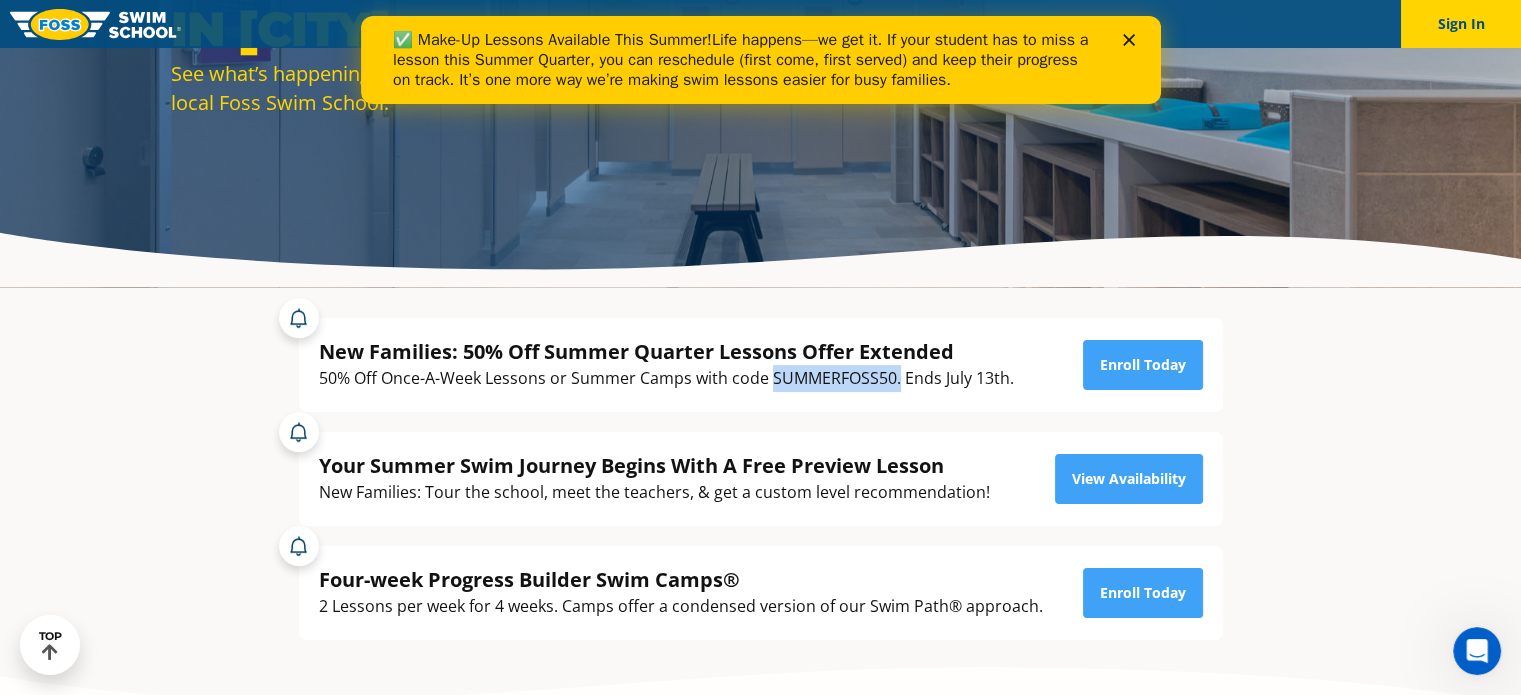 drag, startPoint x: 771, startPoint y: 376, endPoint x: 896, endPoint y: 379, distance: 125.035995 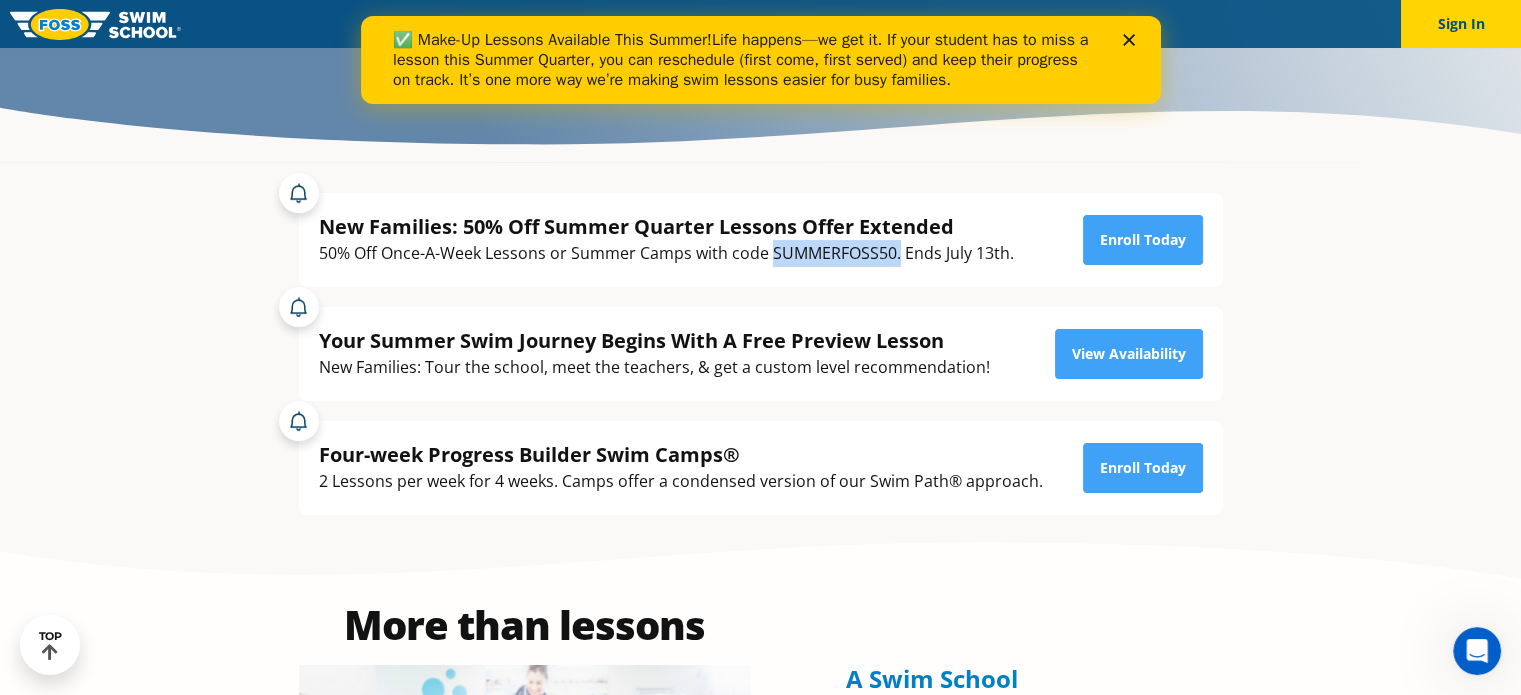 scroll, scrollTop: 300, scrollLeft: 0, axis: vertical 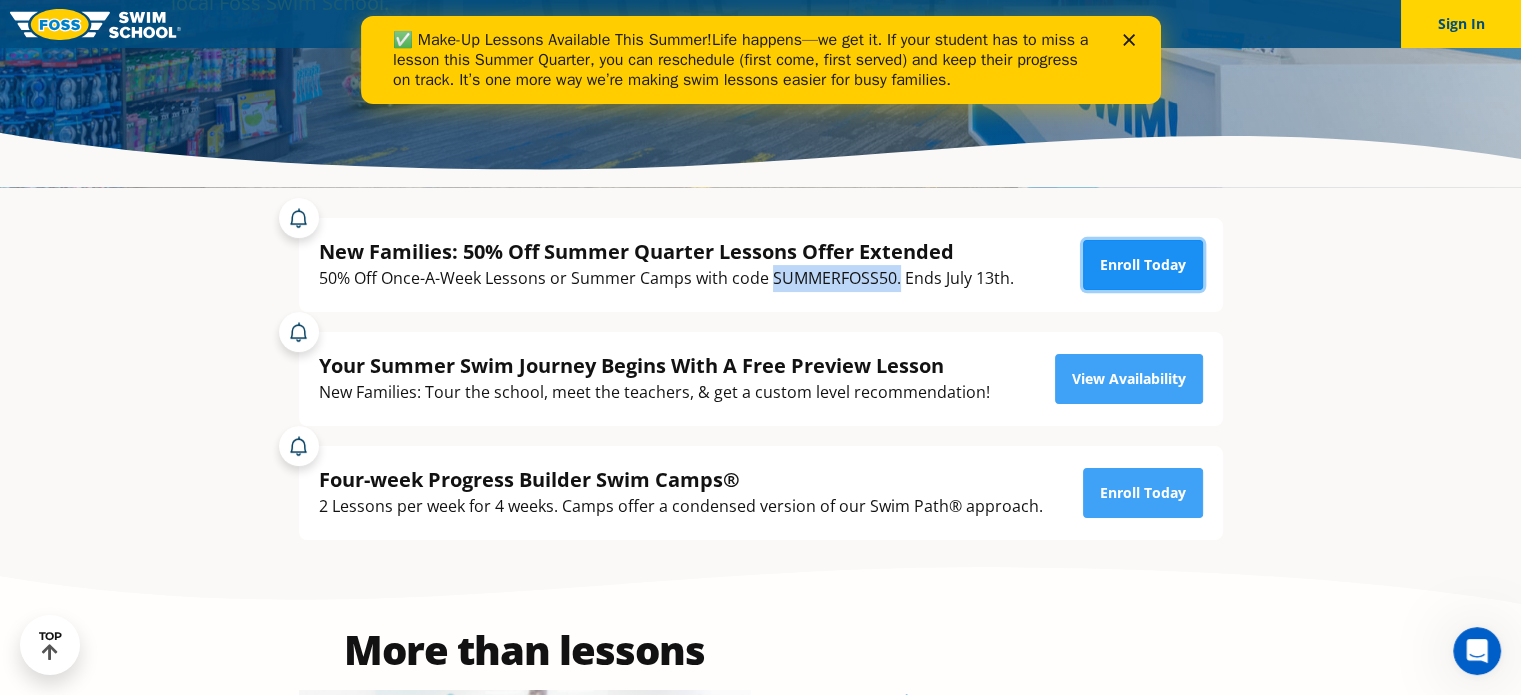 click on "Enroll Today" at bounding box center [1143, 265] 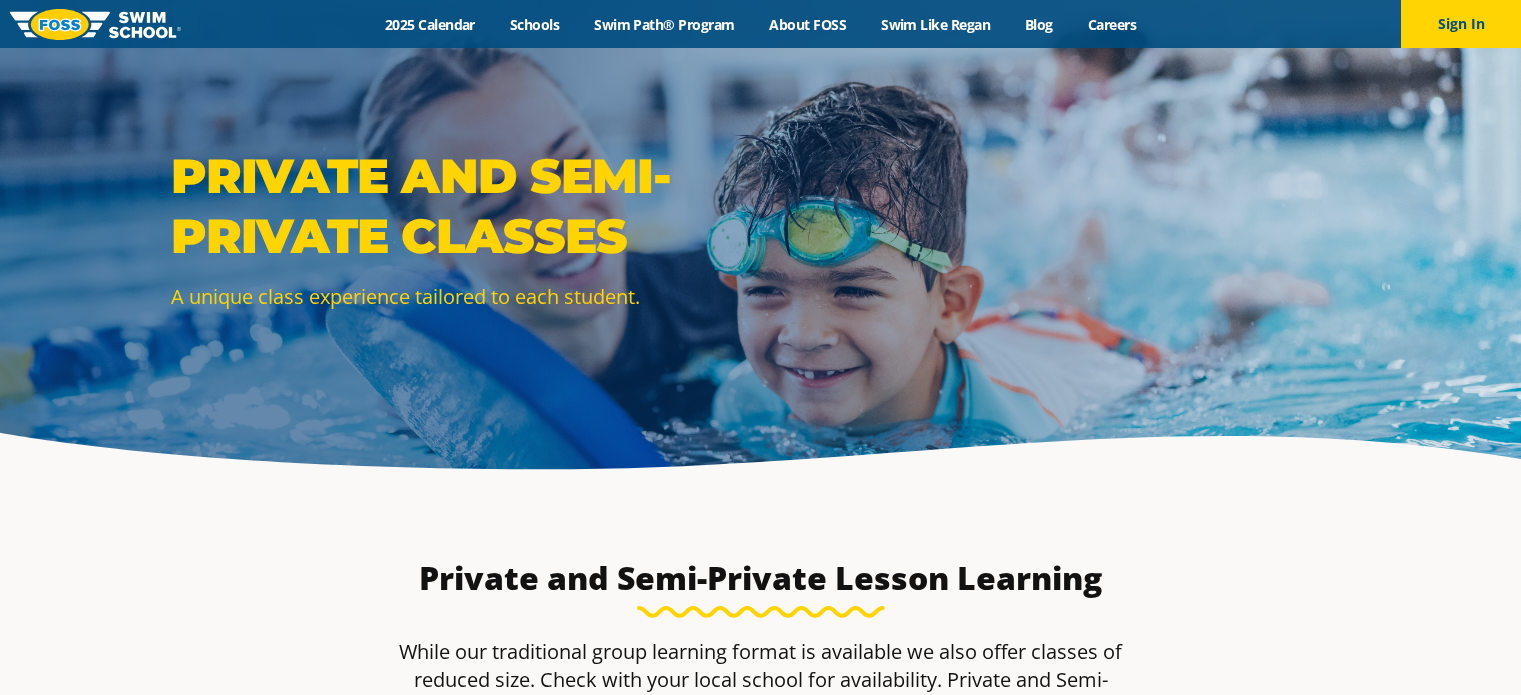 scroll, scrollTop: 0, scrollLeft: 0, axis: both 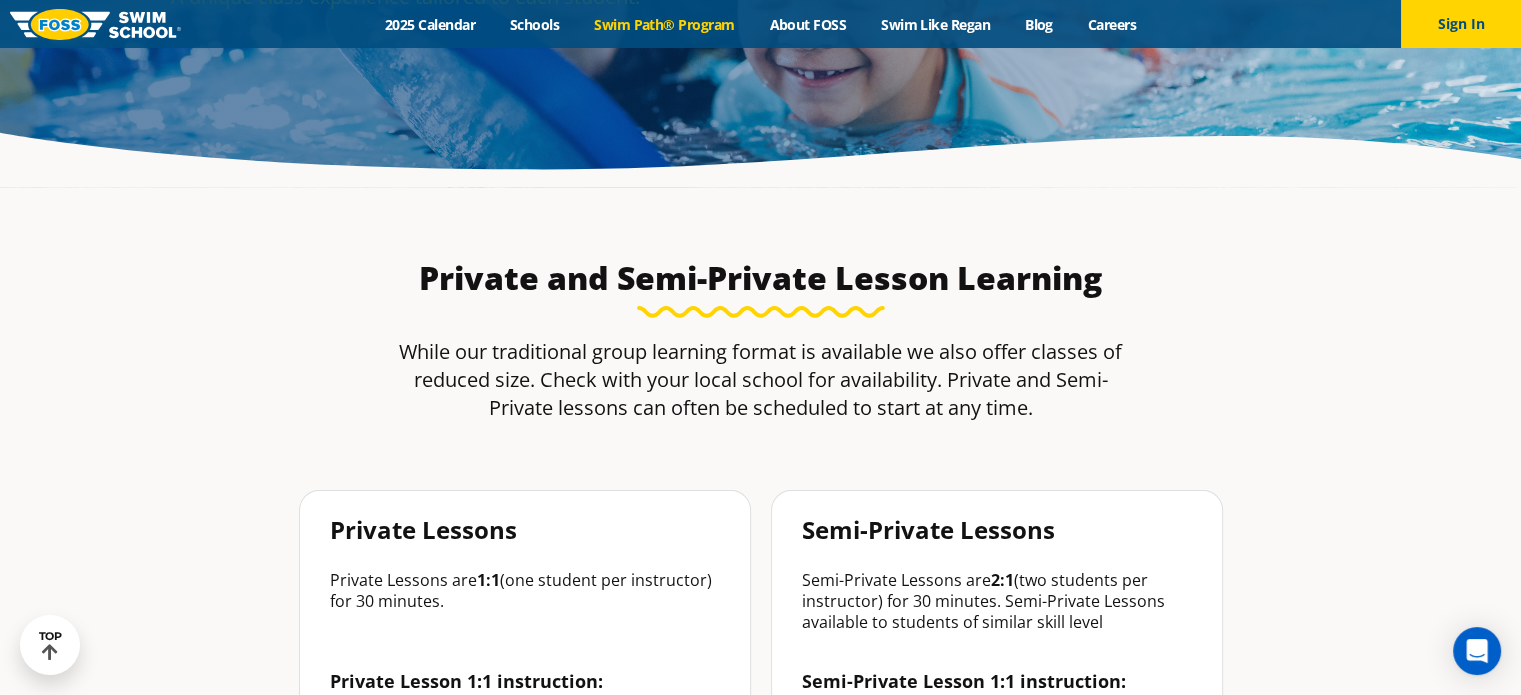 click on "Swim Path® Program" at bounding box center [664, 24] 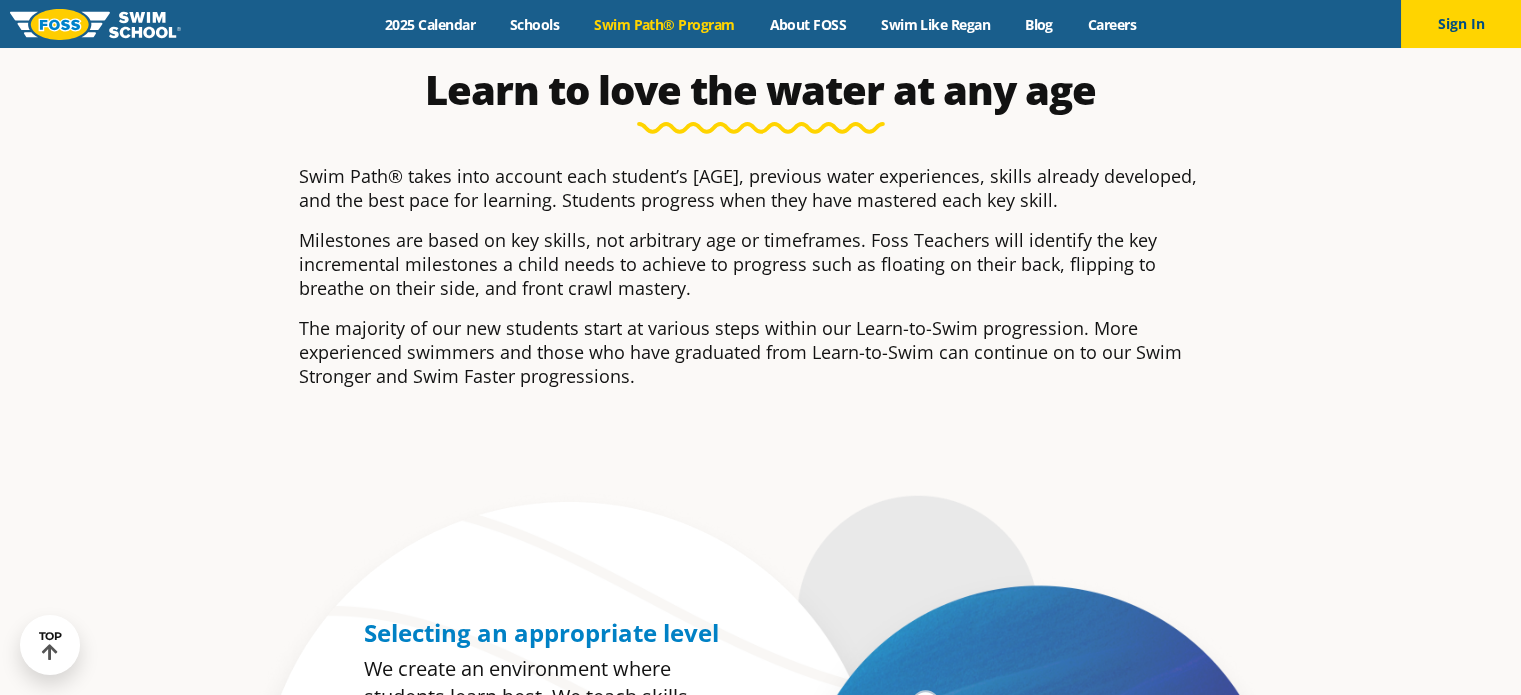 scroll, scrollTop: 800, scrollLeft: 0, axis: vertical 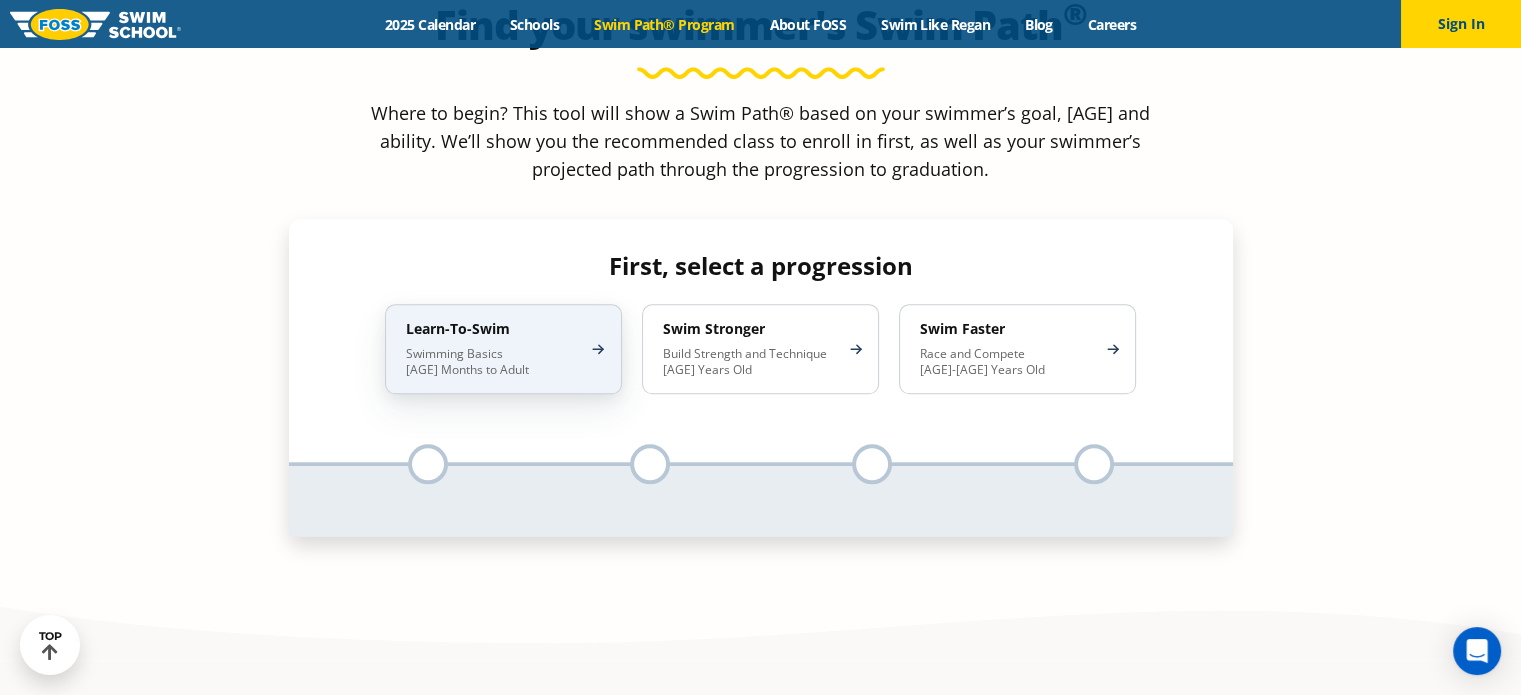 click on "Learn-To-Swim Swimming Basics 6 Months to Adult" at bounding box center [503, 349] 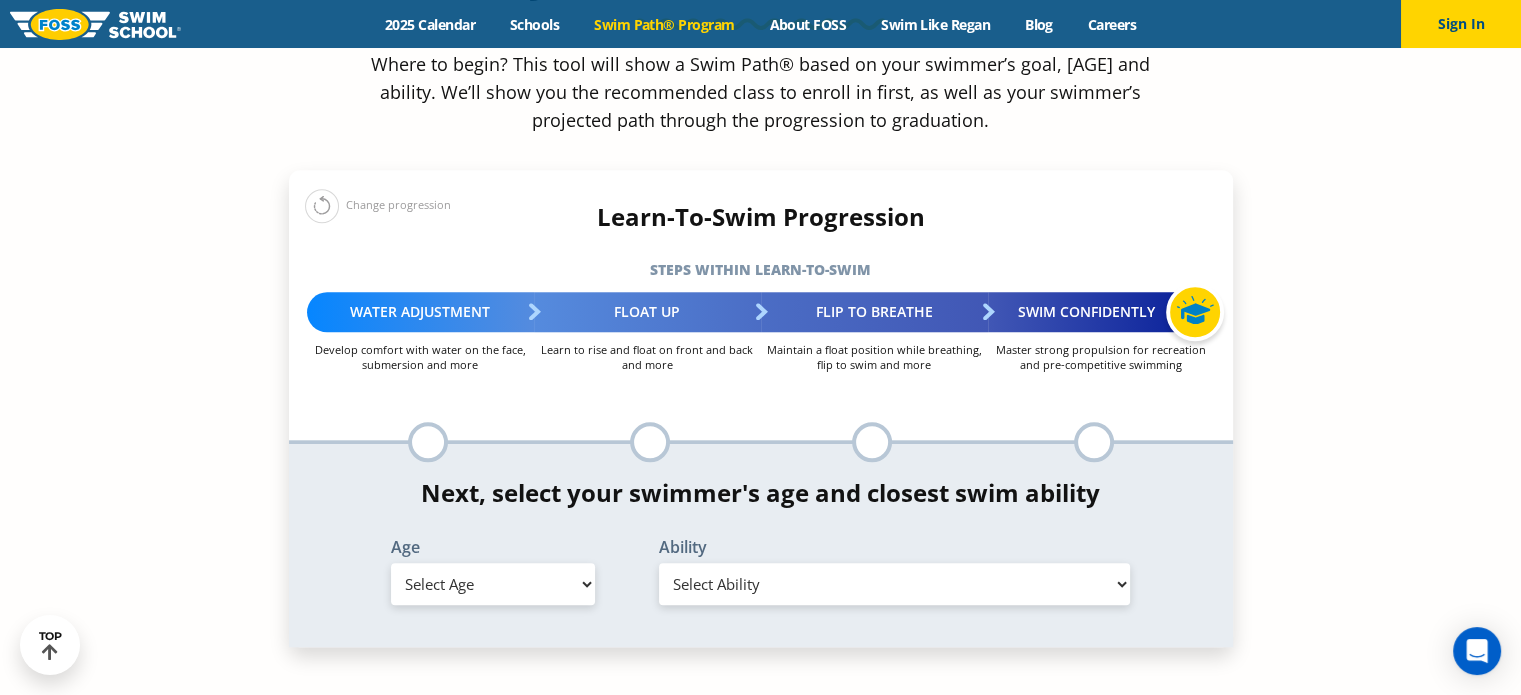 scroll, scrollTop: 2100, scrollLeft: 0, axis: vertical 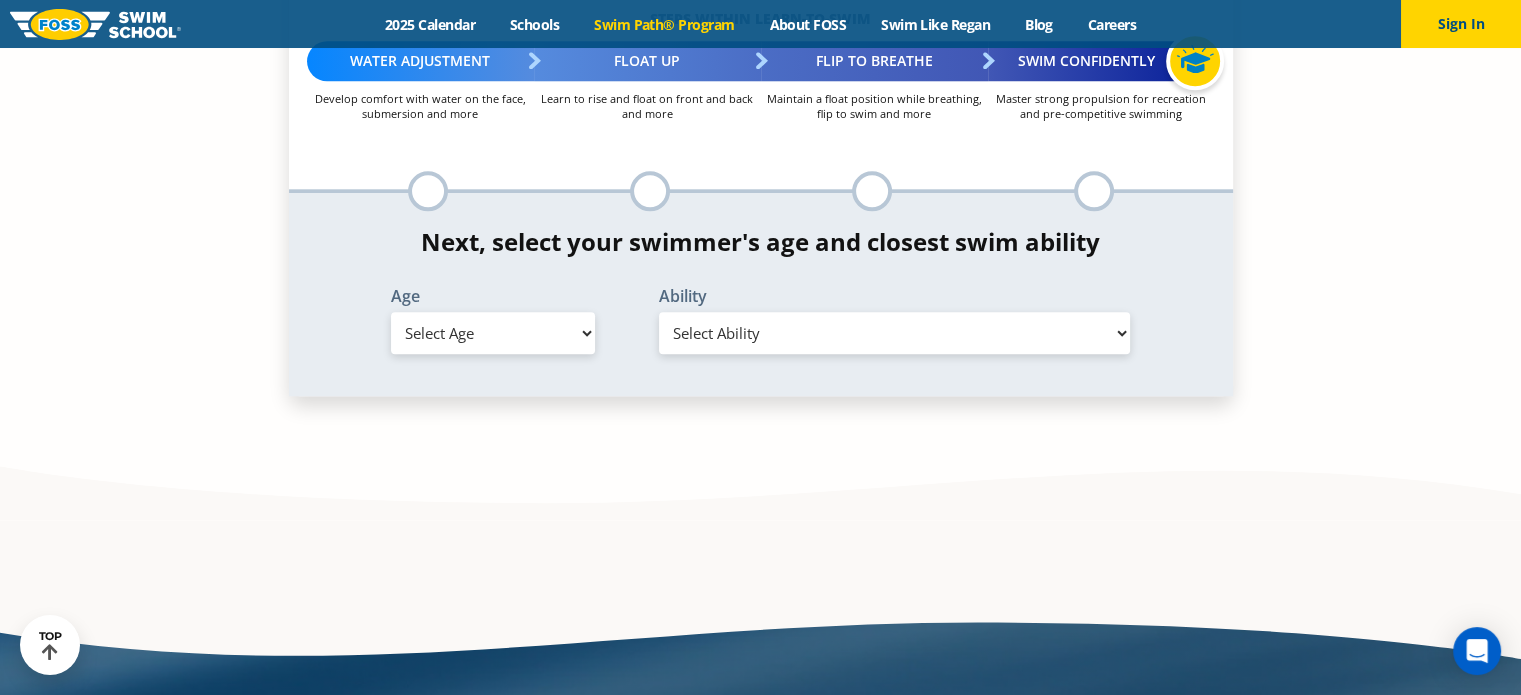 click on "Select Age [AGE] months - [AGE] [AGE] years [AGE] years [AGE] years [AGE] years [AGE] years [AGE] years [AGE] years [AGE] years [AGE] years [AGE] years [AGE] years [AGE] years [AGE] years [AGE] years [AGE] years Adult ([AGE] years +)" at bounding box center (493, 333) 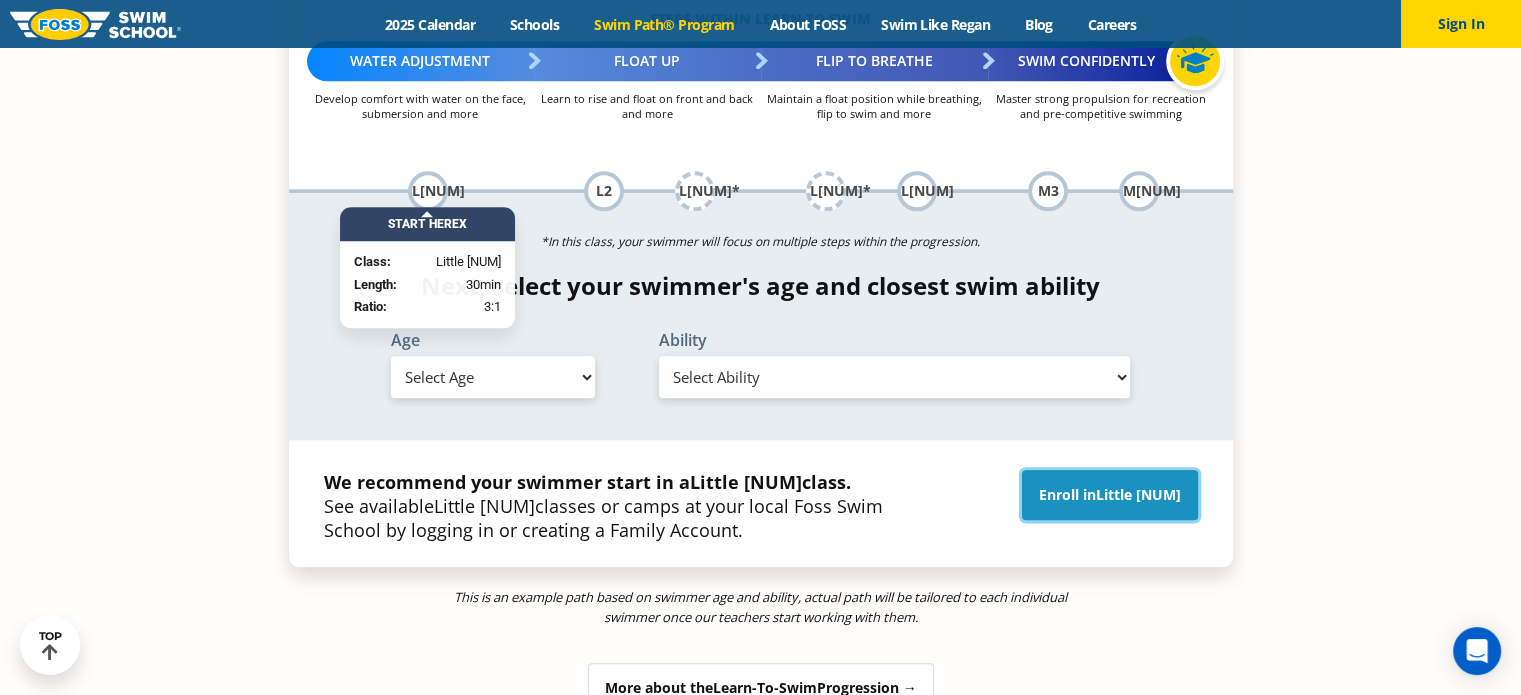 click on "Enroll in  Little 1" at bounding box center [1110, 495] 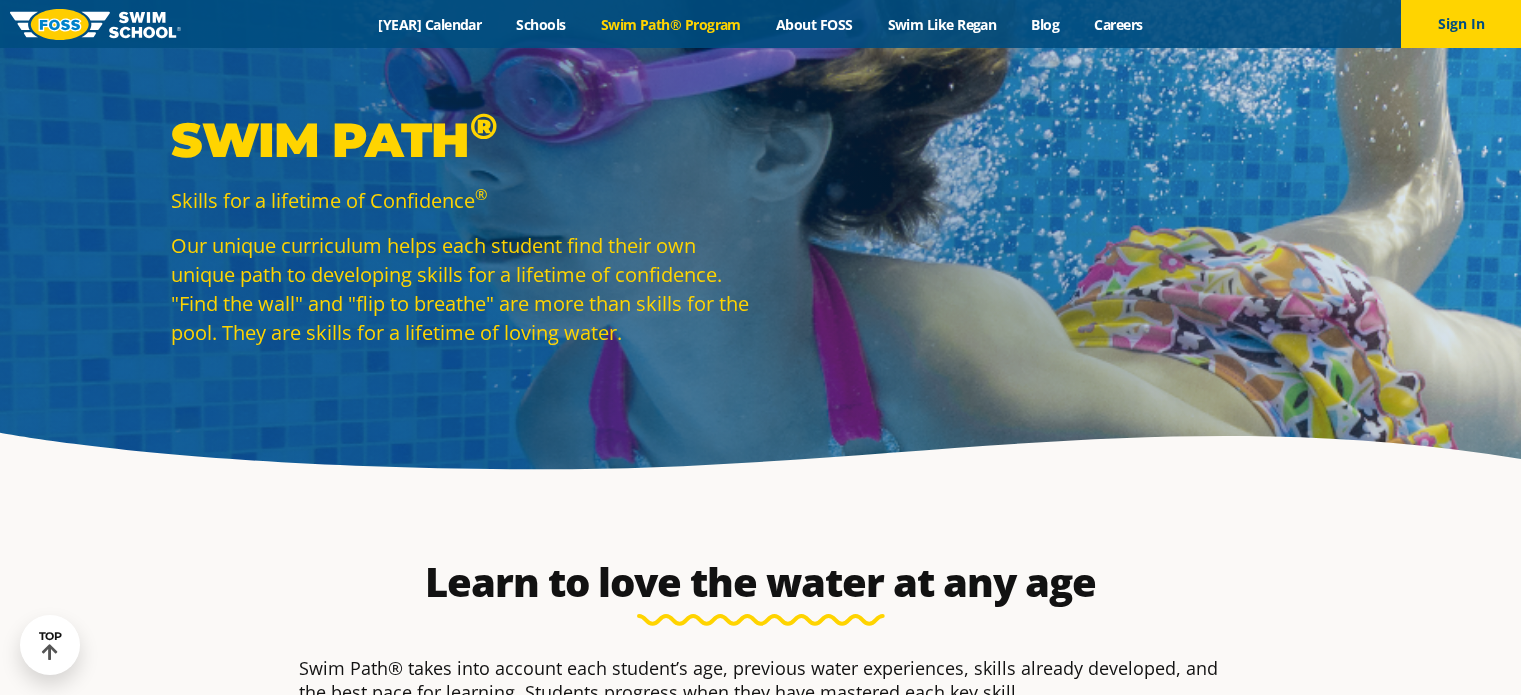 scroll, scrollTop: 1800, scrollLeft: 0, axis: vertical 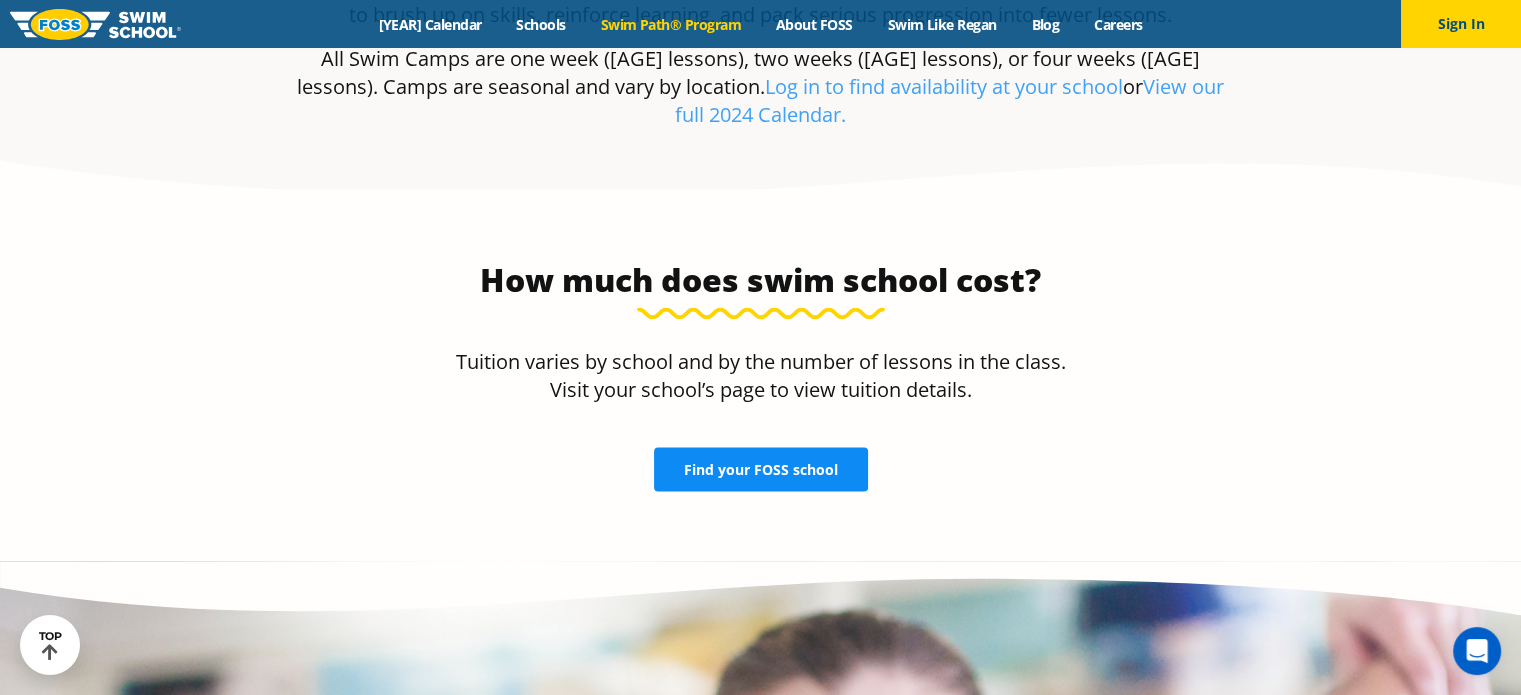 click on "Find your FOSS school" at bounding box center [761, 470] 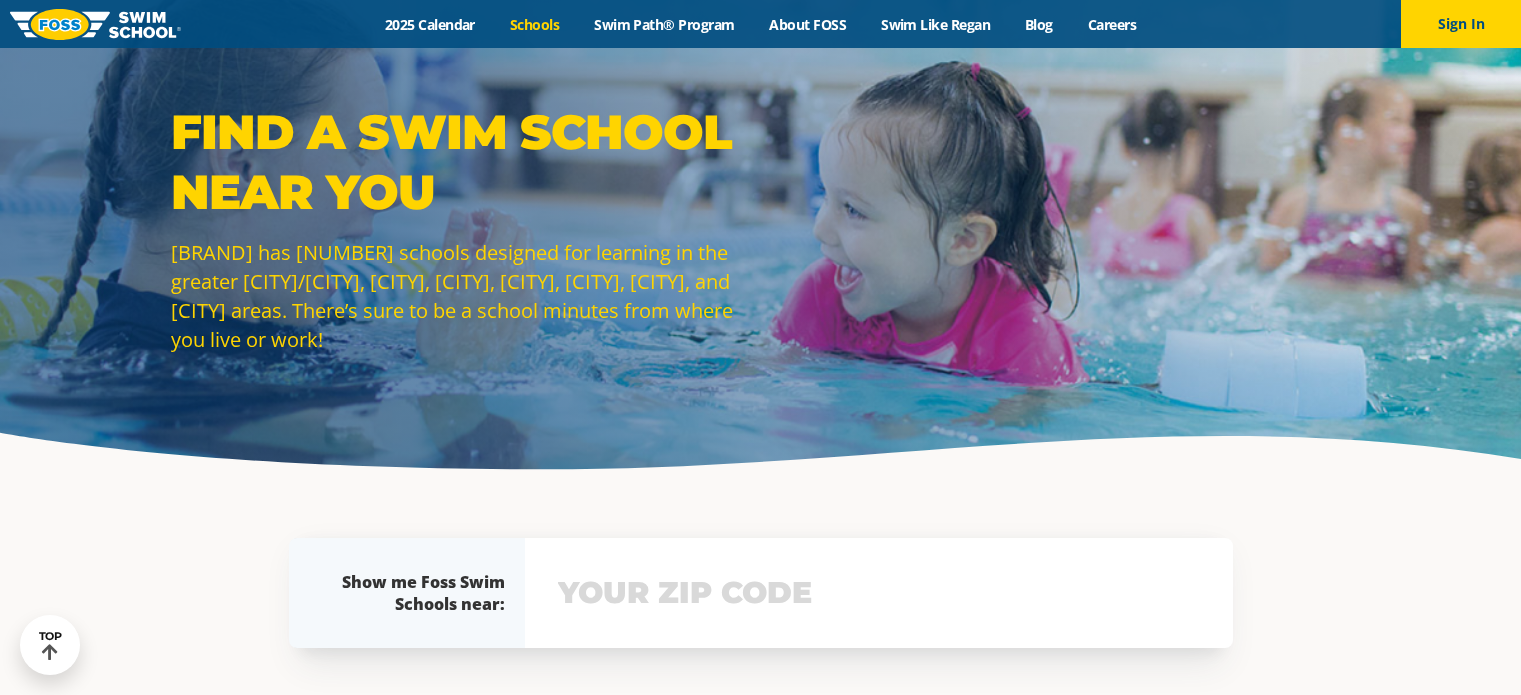 scroll, scrollTop: 391, scrollLeft: 0, axis: vertical 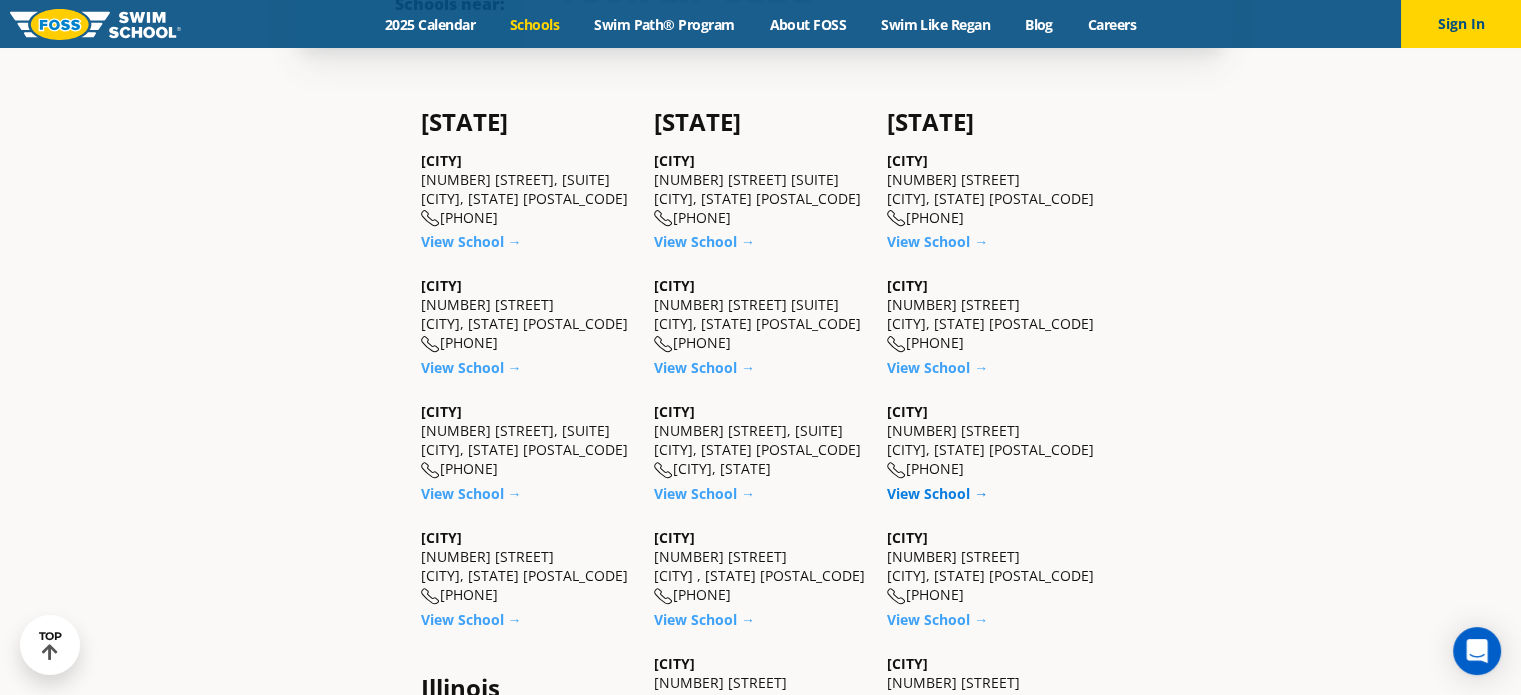 click on "View School →" at bounding box center [937, 493] 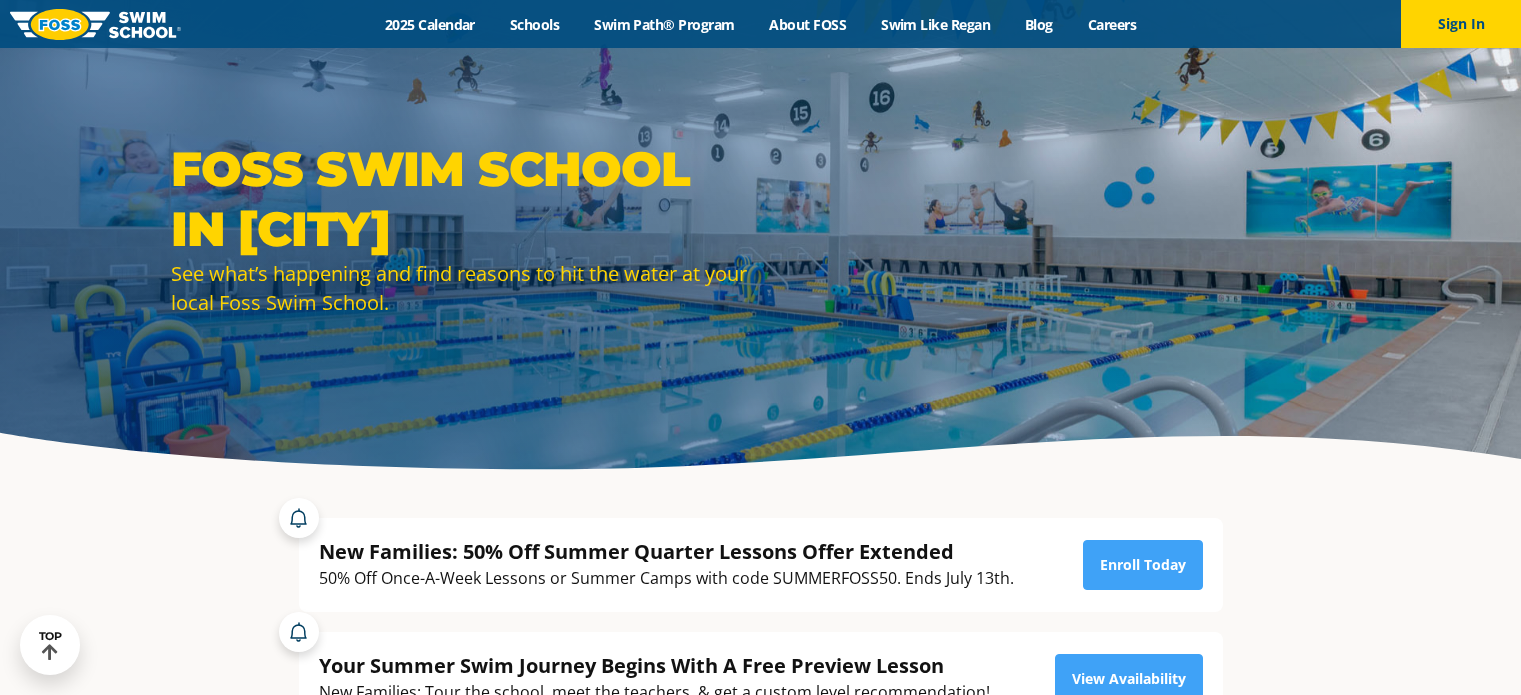 scroll, scrollTop: 400, scrollLeft: 0, axis: vertical 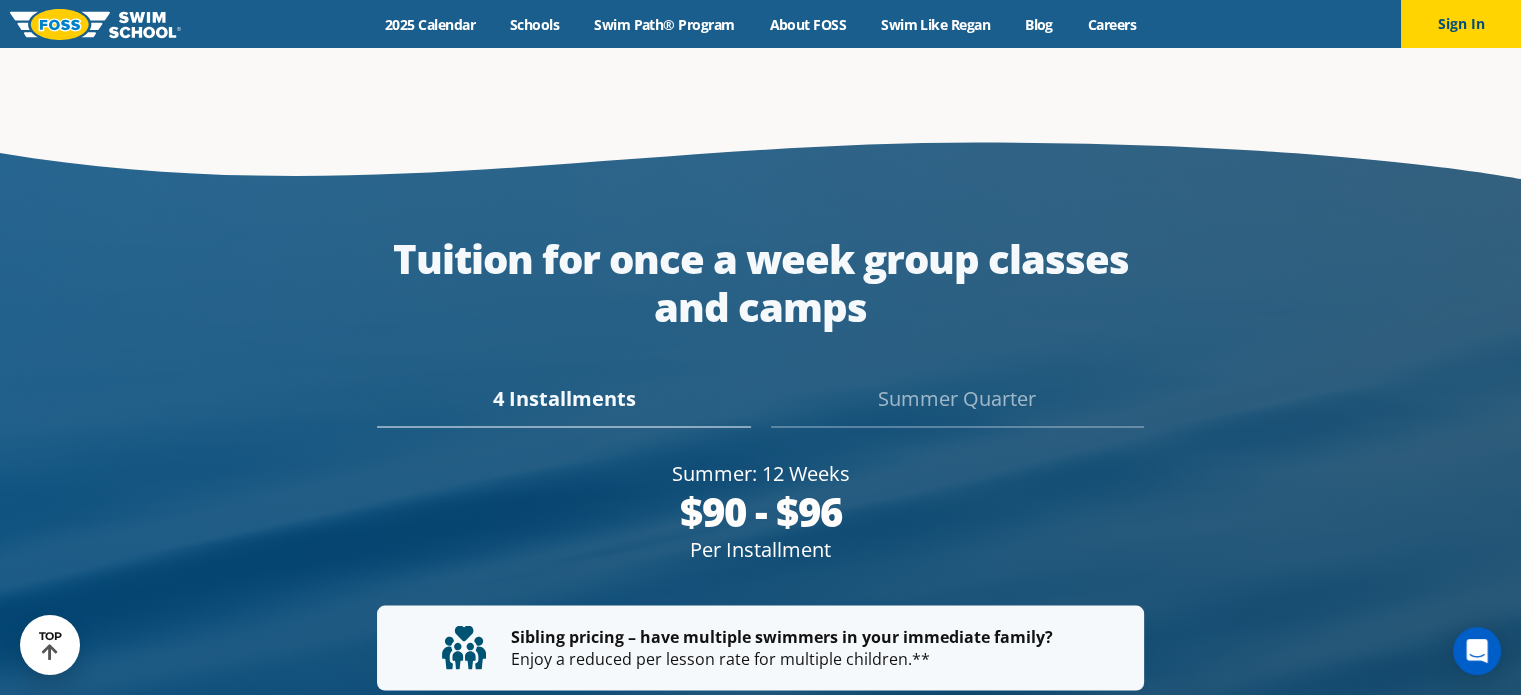 click on "4 Installments" at bounding box center [563, 405] 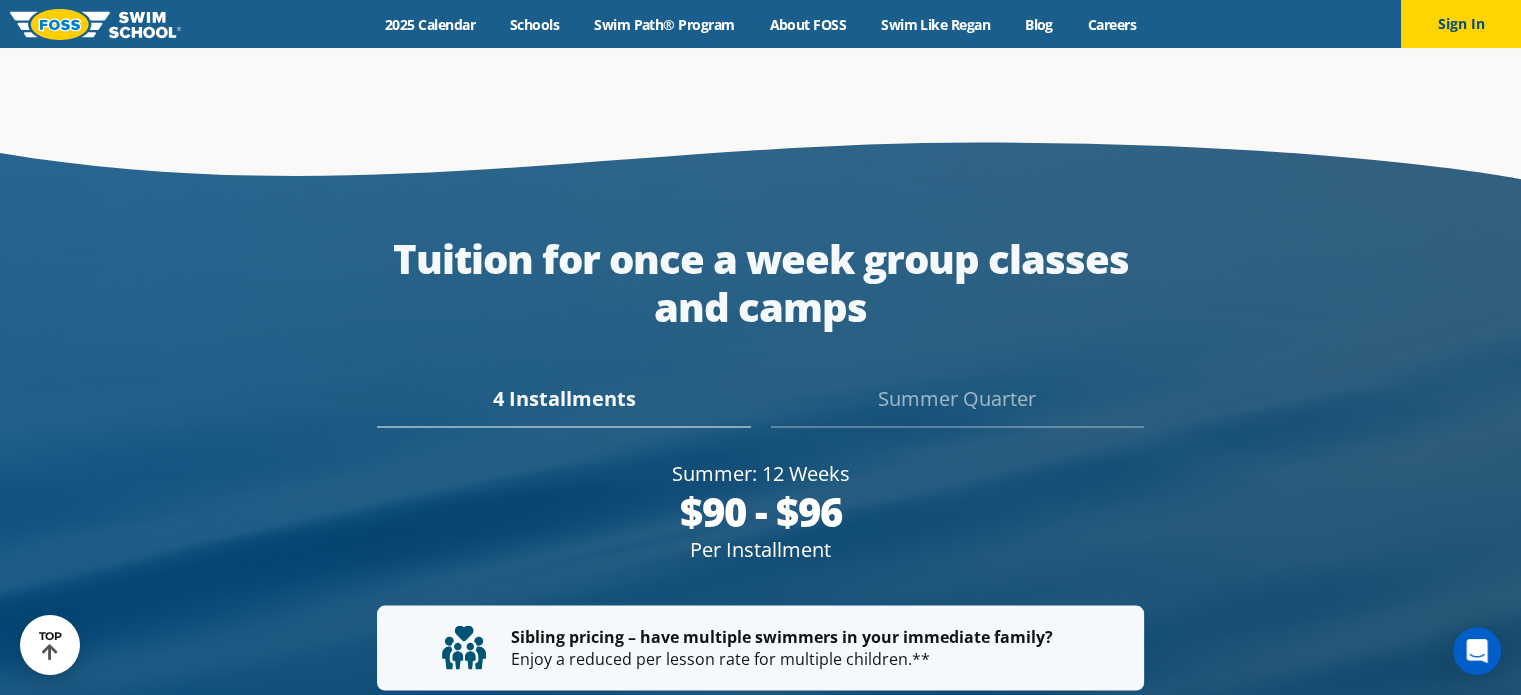 click on "Summer Quarter" at bounding box center [563, 405] 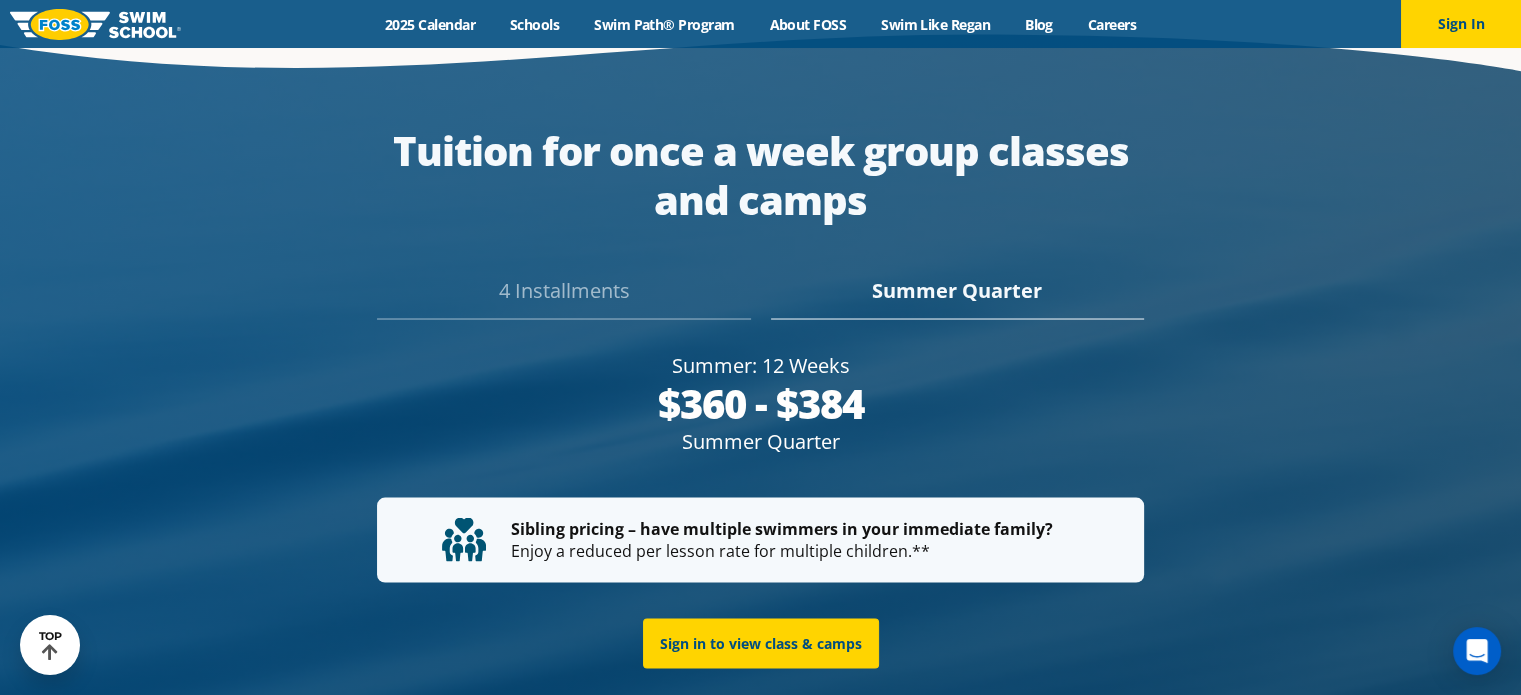 scroll, scrollTop: 3600, scrollLeft: 0, axis: vertical 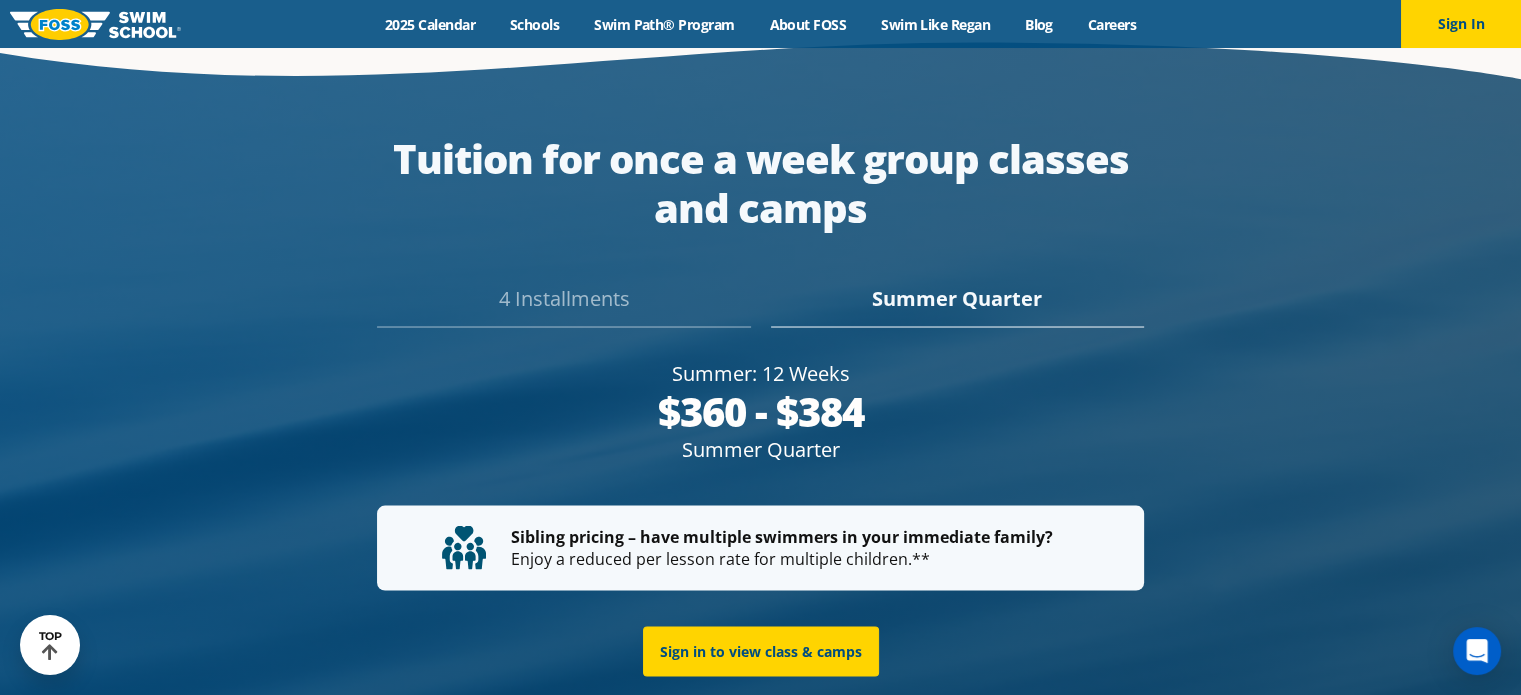 click on "4 Installments" at bounding box center (563, 305) 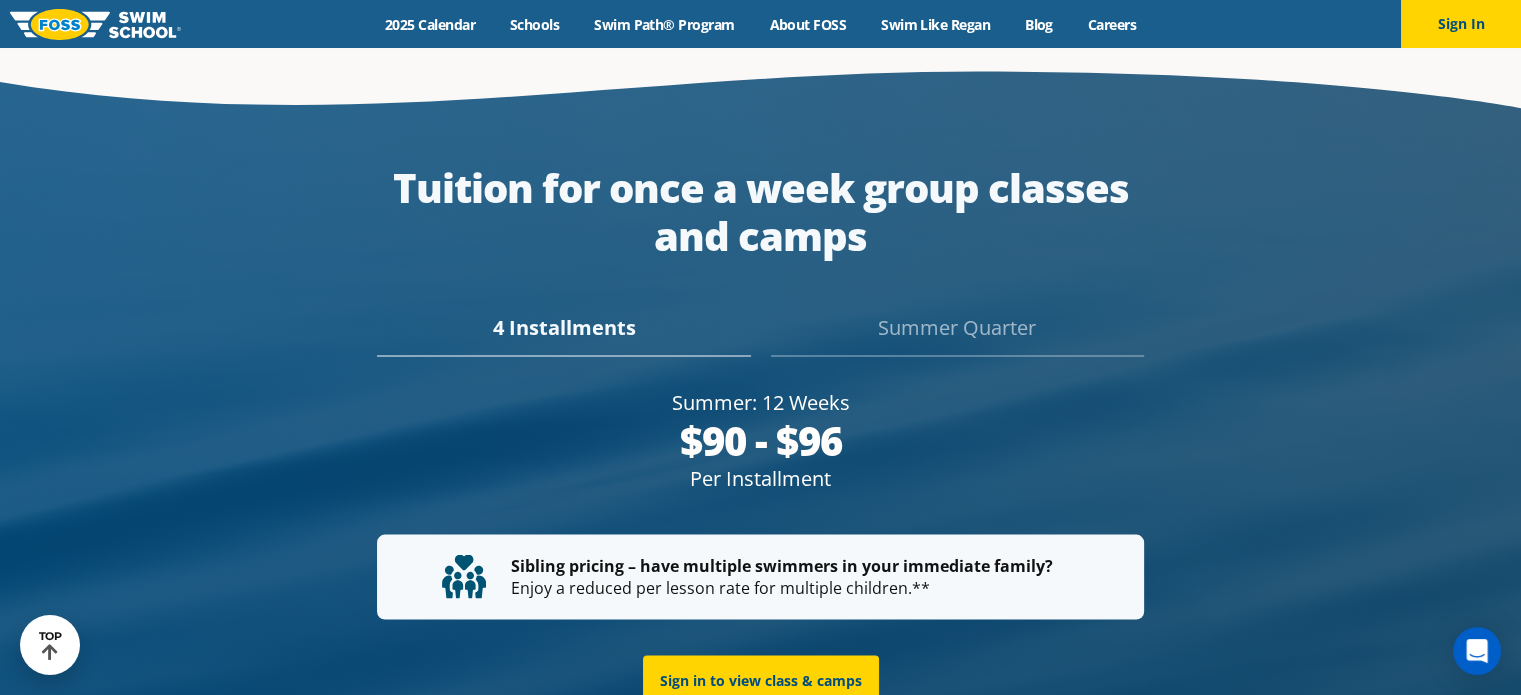 scroll, scrollTop: 3572, scrollLeft: 0, axis: vertical 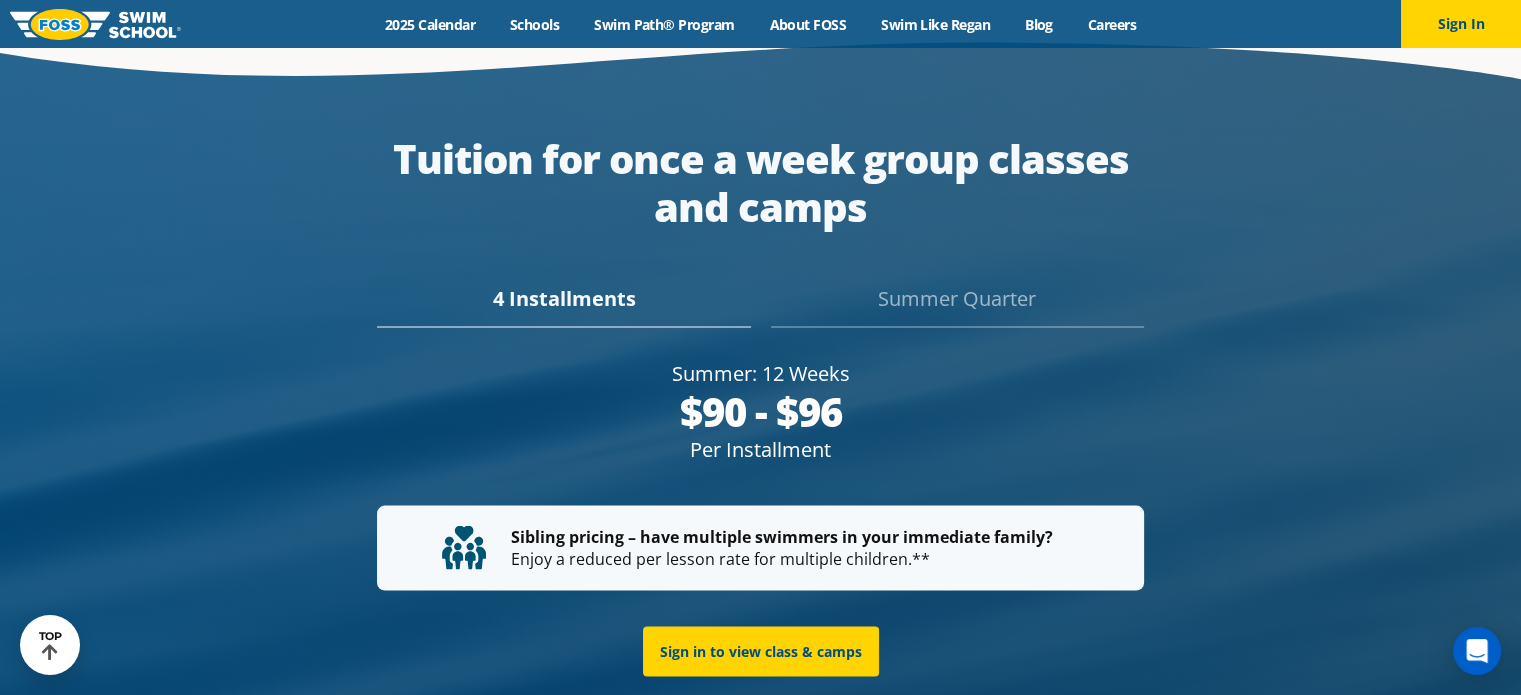 click on "Summer Quarter" at bounding box center [563, 305] 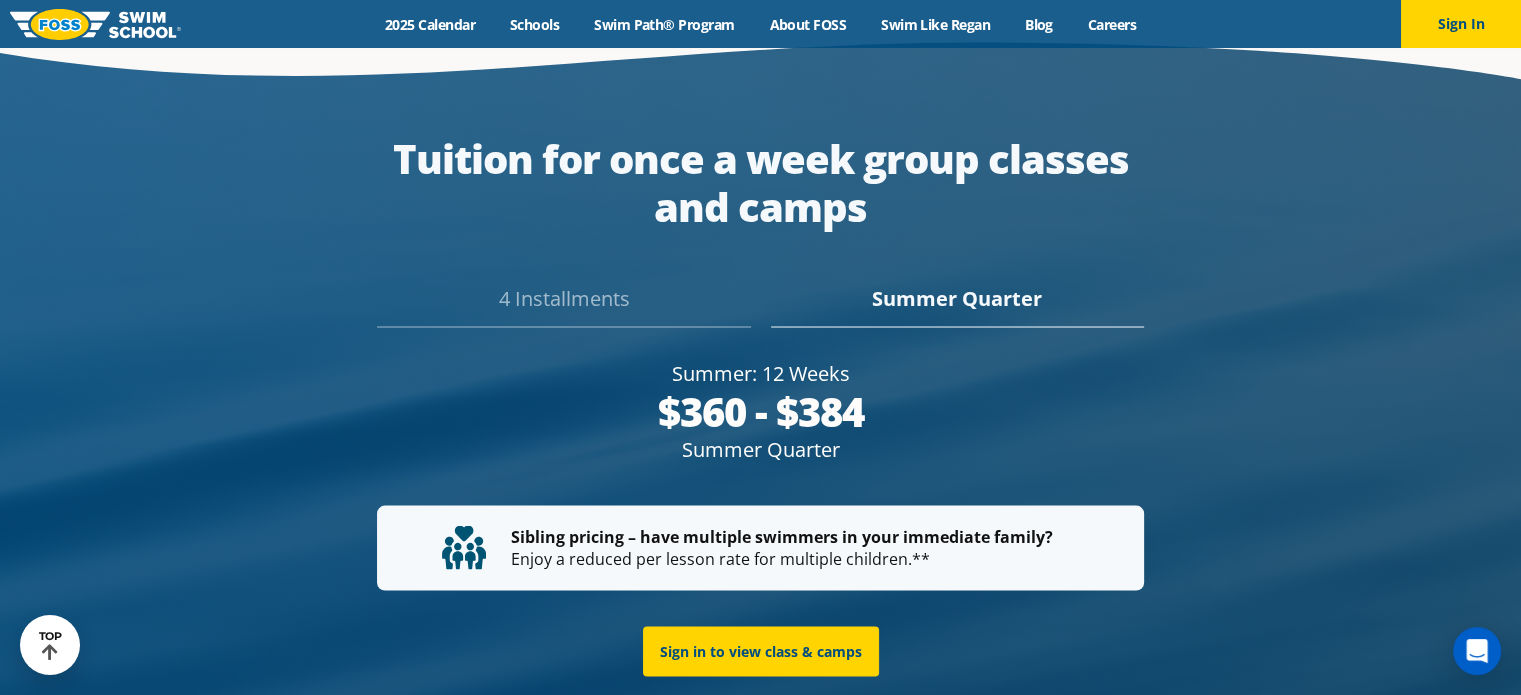 scroll, scrollTop: 3544, scrollLeft: 0, axis: vertical 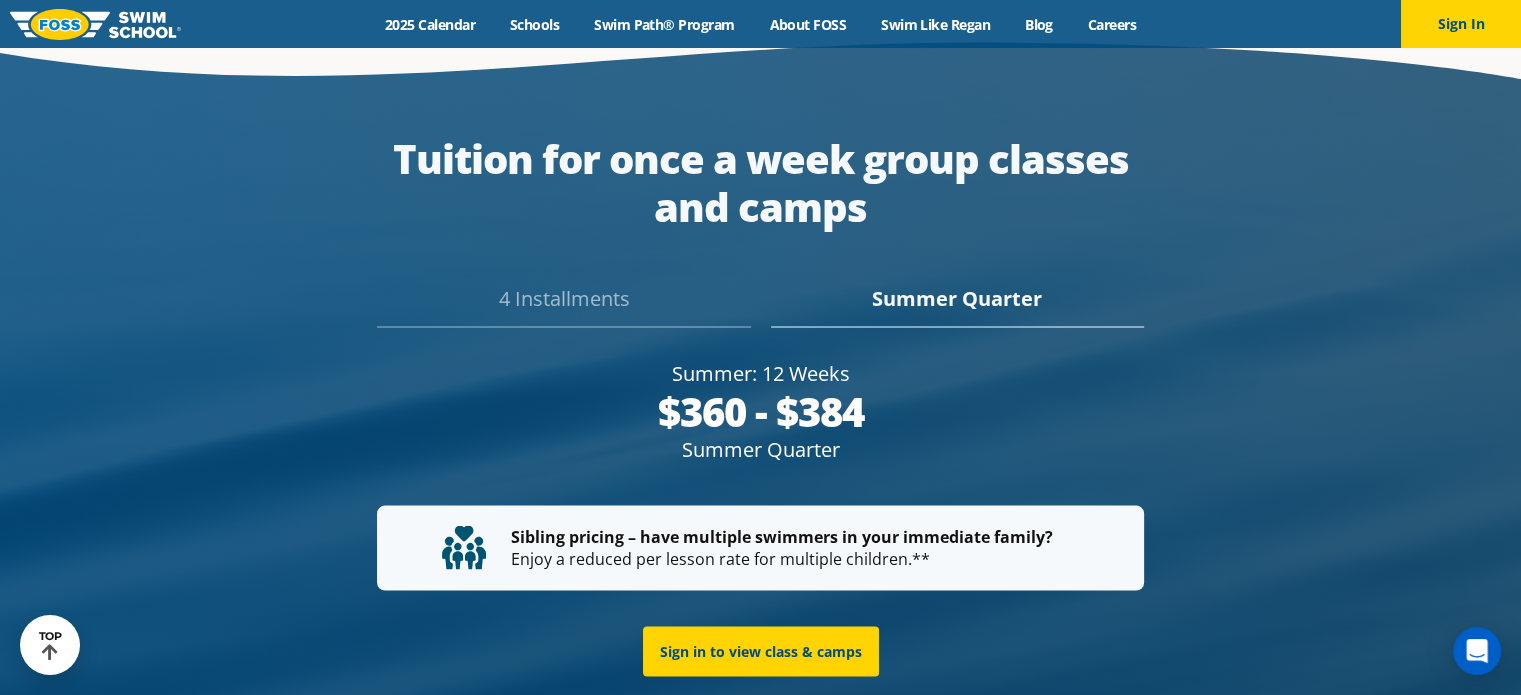 click on "4 Installments" at bounding box center (563, 305) 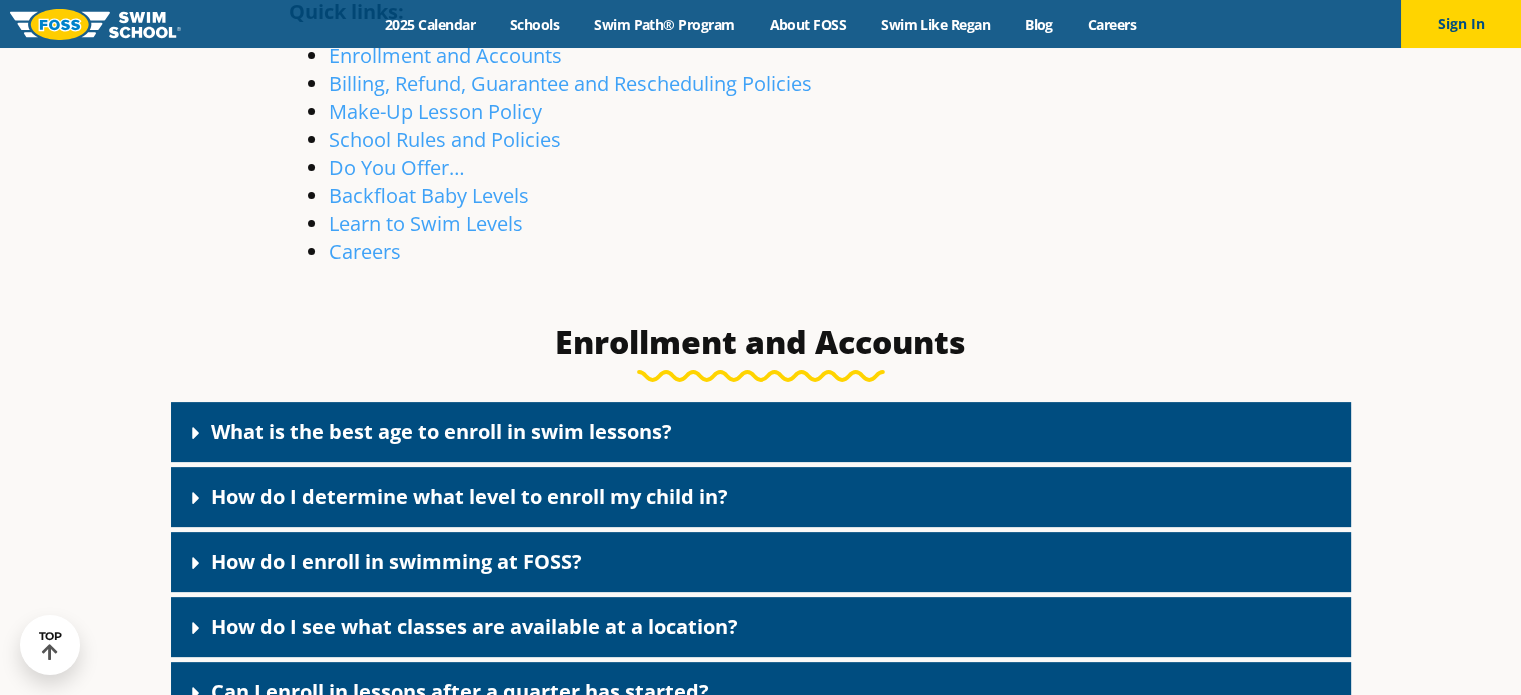 scroll, scrollTop: 0, scrollLeft: 0, axis: both 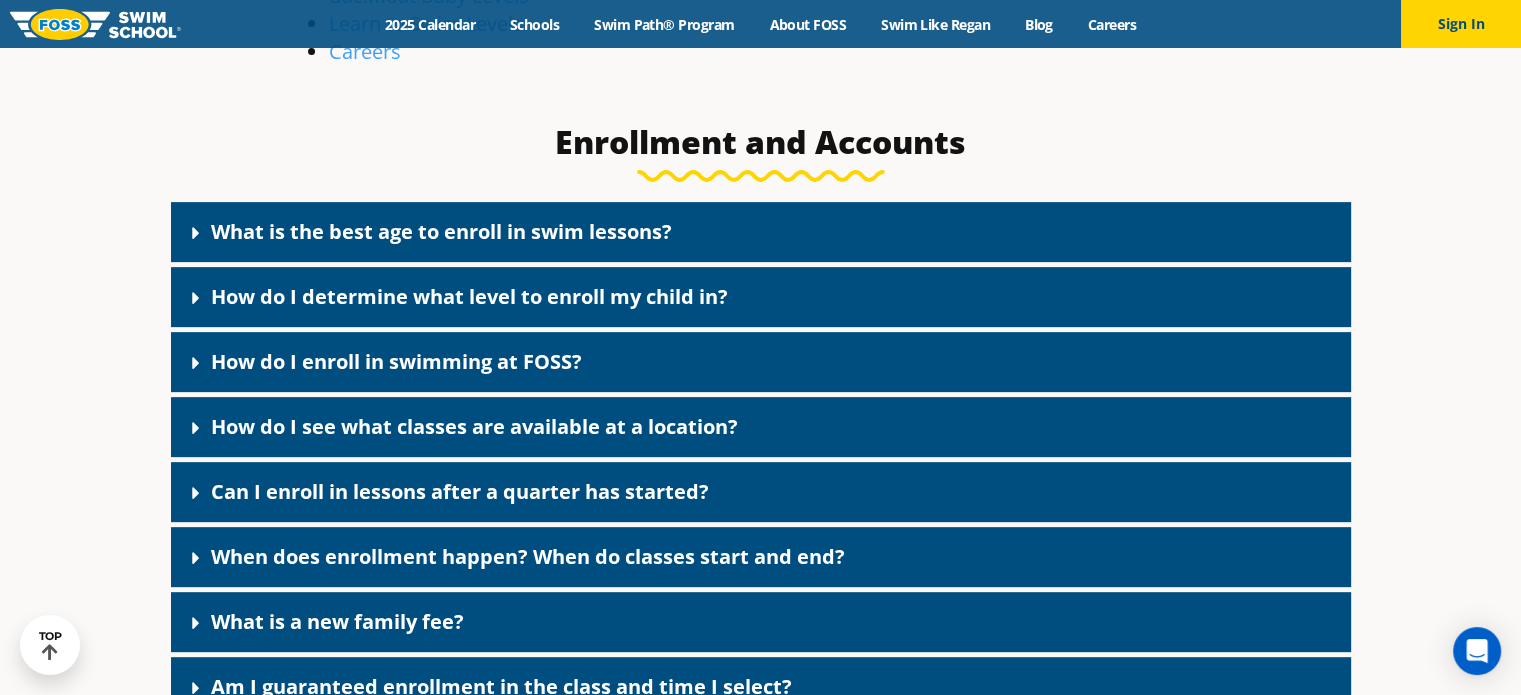 click on "What is the best age to enroll in swim lessons?" at bounding box center (441, 231) 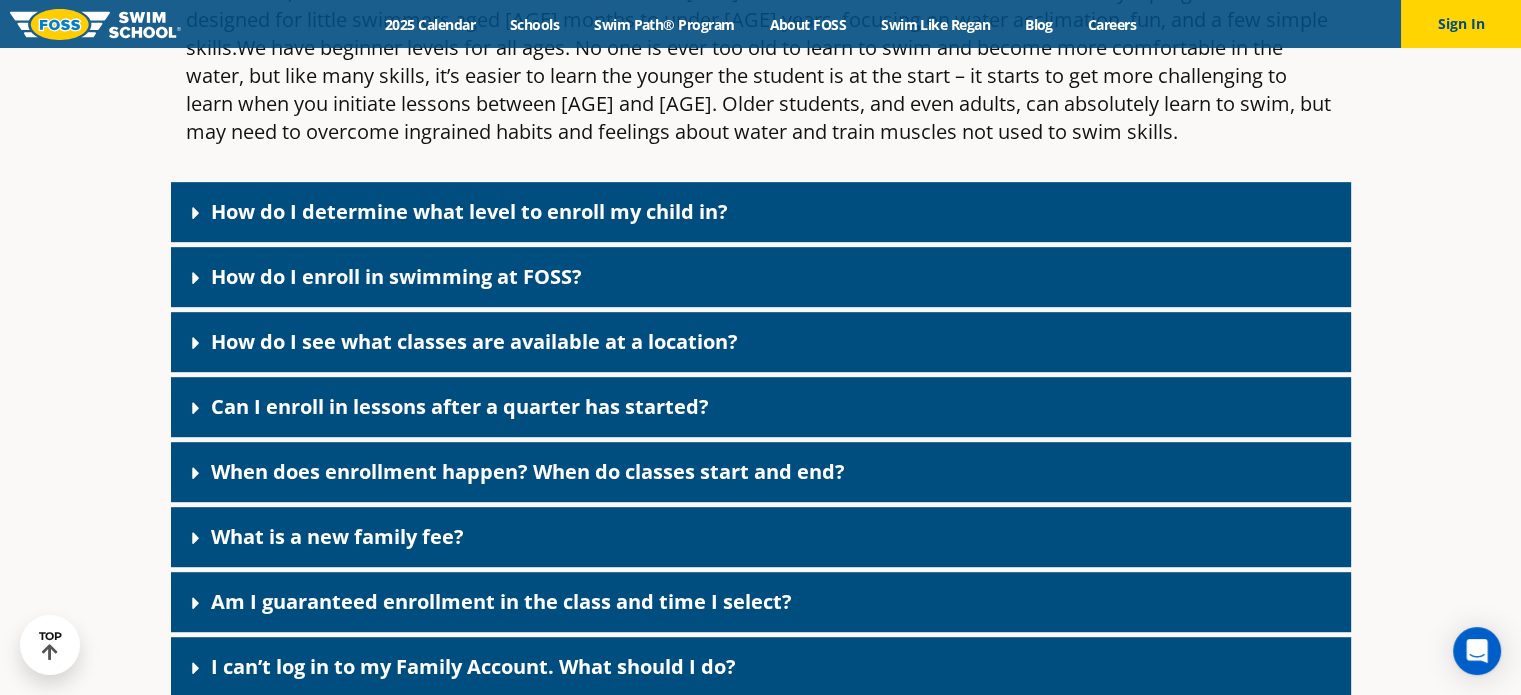 scroll, scrollTop: 1000, scrollLeft: 0, axis: vertical 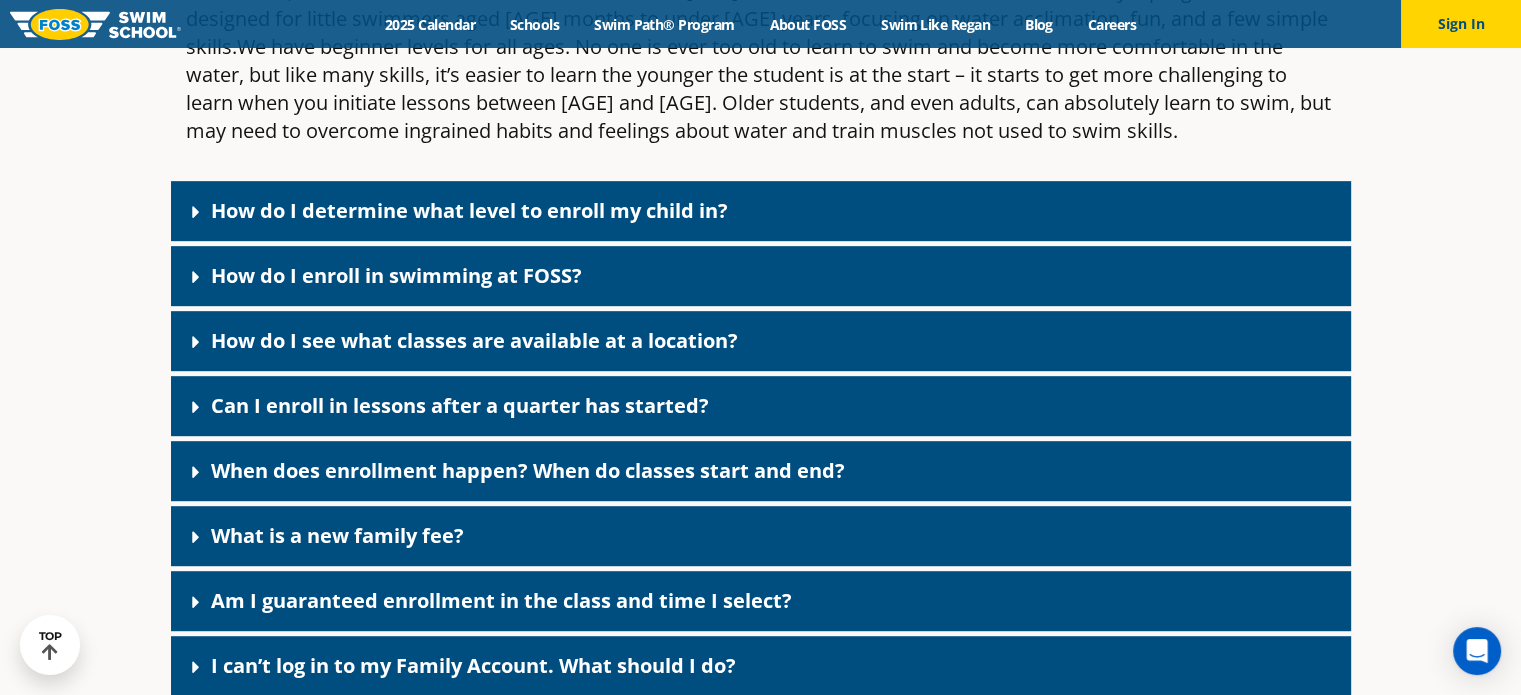 click on "How do I determine what level to enroll my child in?" at bounding box center [469, 210] 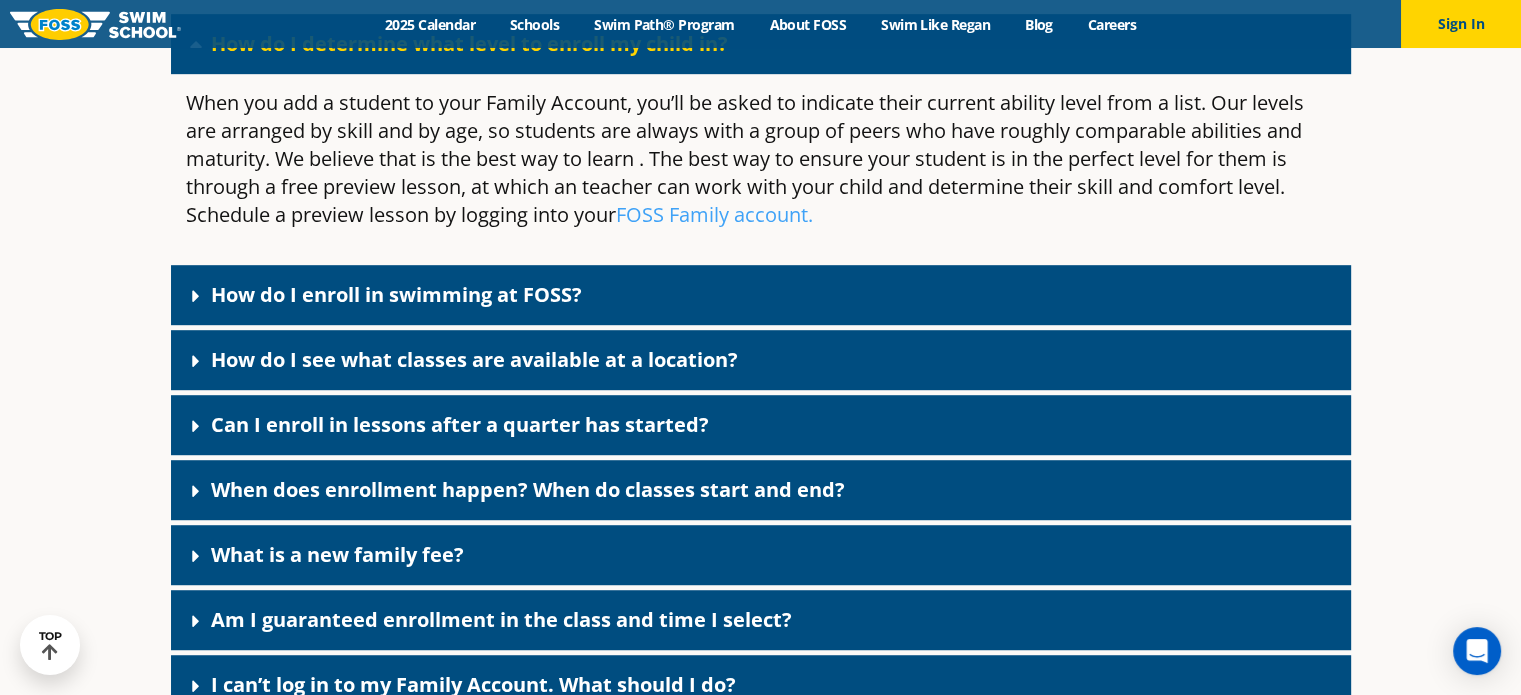 scroll, scrollTop: 1200, scrollLeft: 0, axis: vertical 